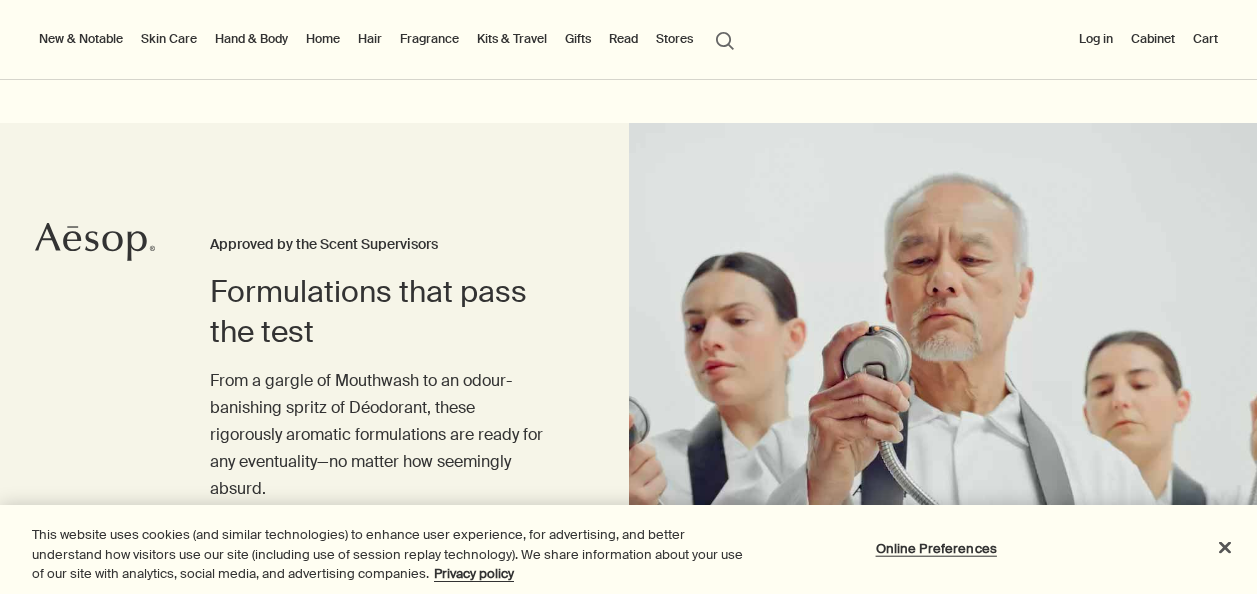 scroll, scrollTop: 263, scrollLeft: 0, axis: vertical 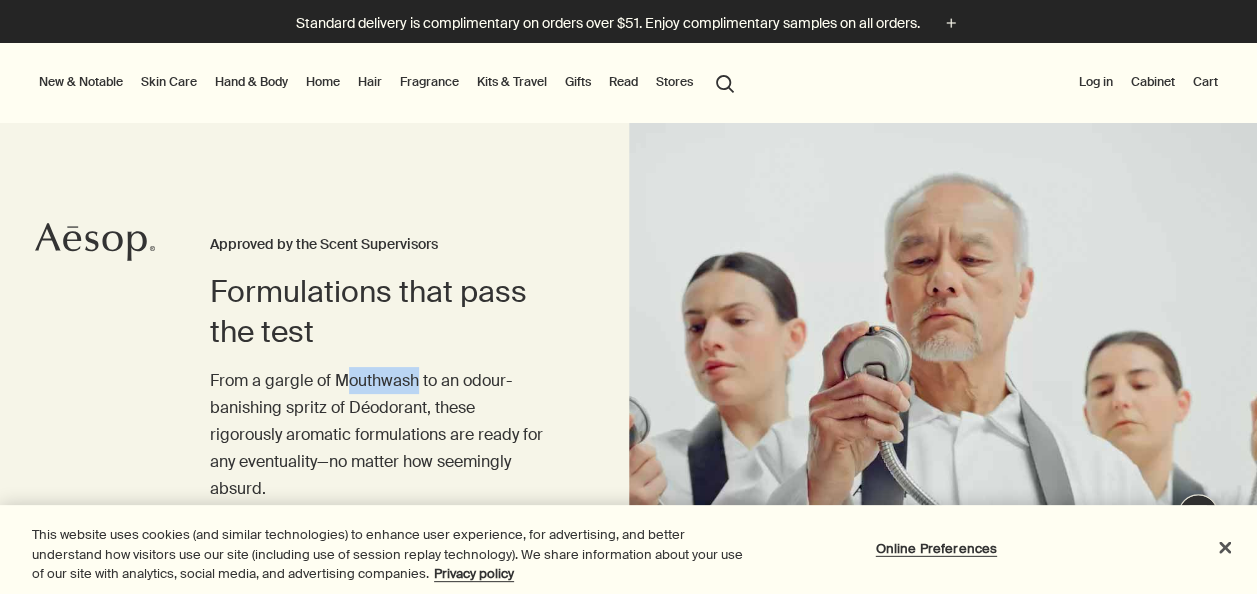 drag, startPoint x: 346, startPoint y: 376, endPoint x: 419, endPoint y: 380, distance: 73.109505 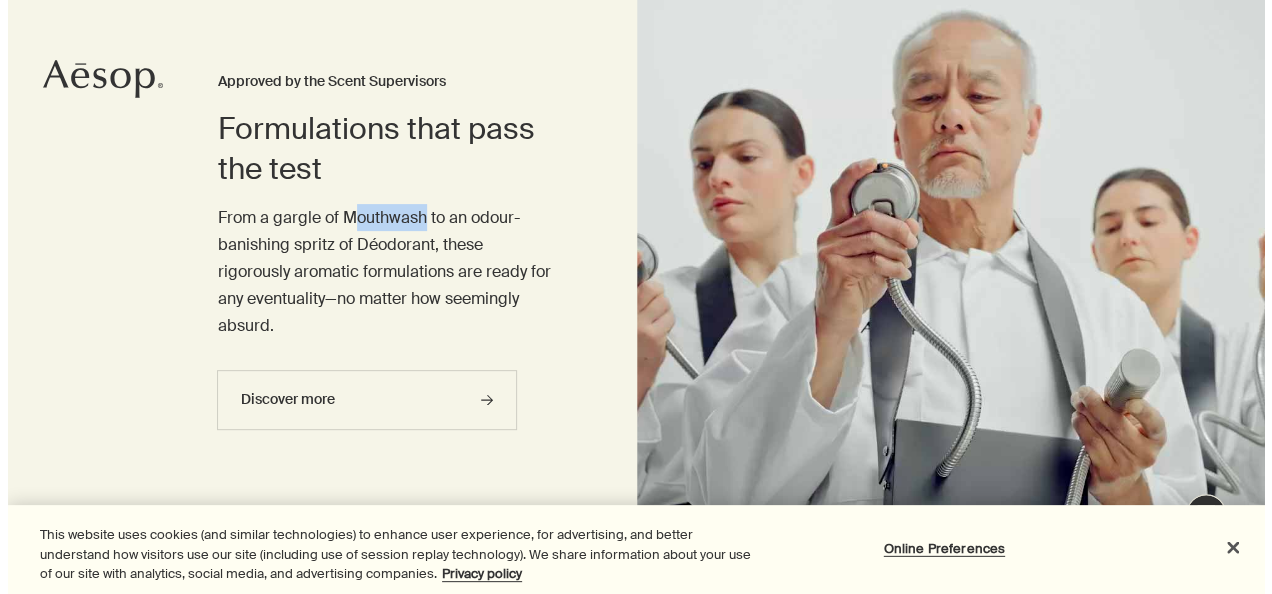 scroll, scrollTop: 0, scrollLeft: 0, axis: both 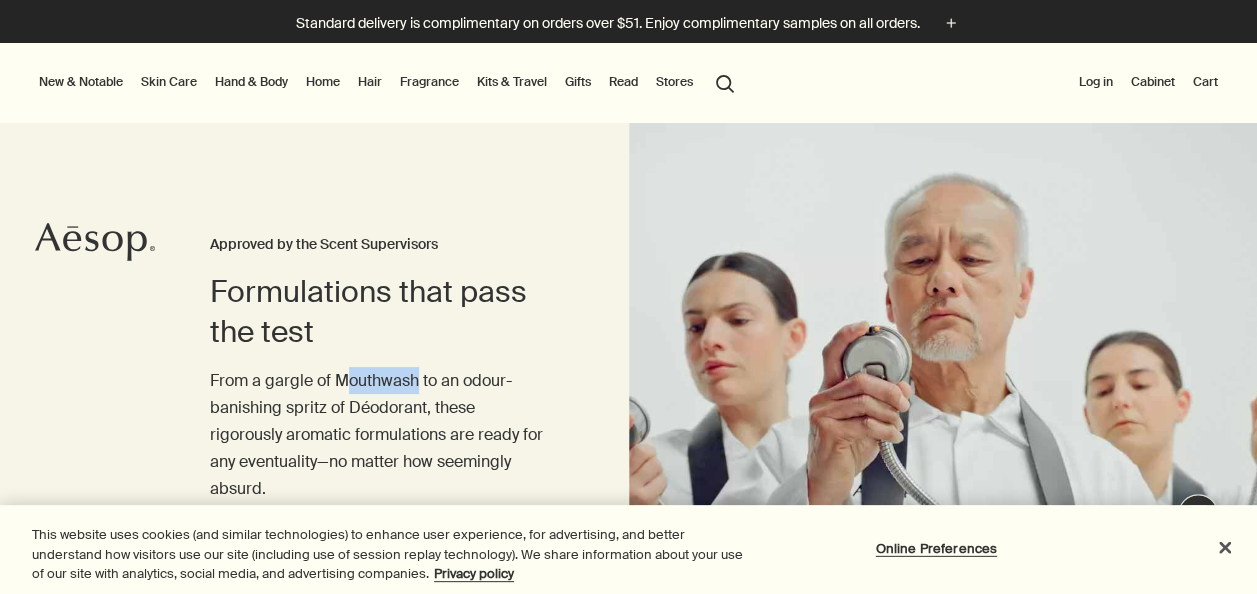 click on "search Search" at bounding box center (725, 82) 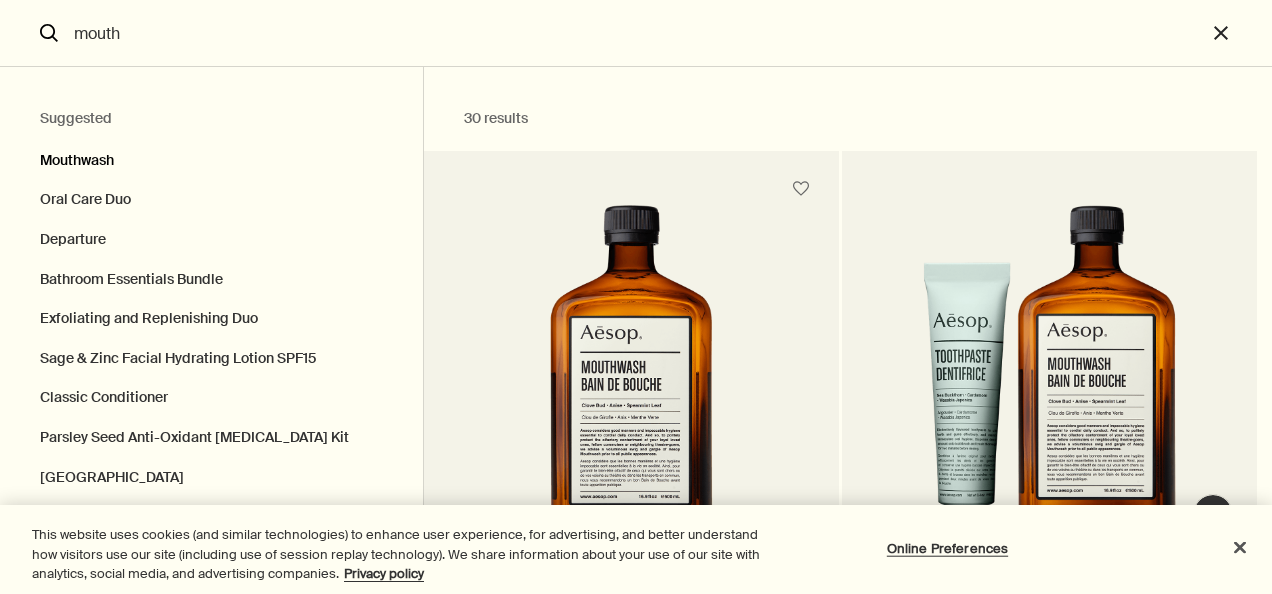 click on "Mouthwash" at bounding box center [211, 156] 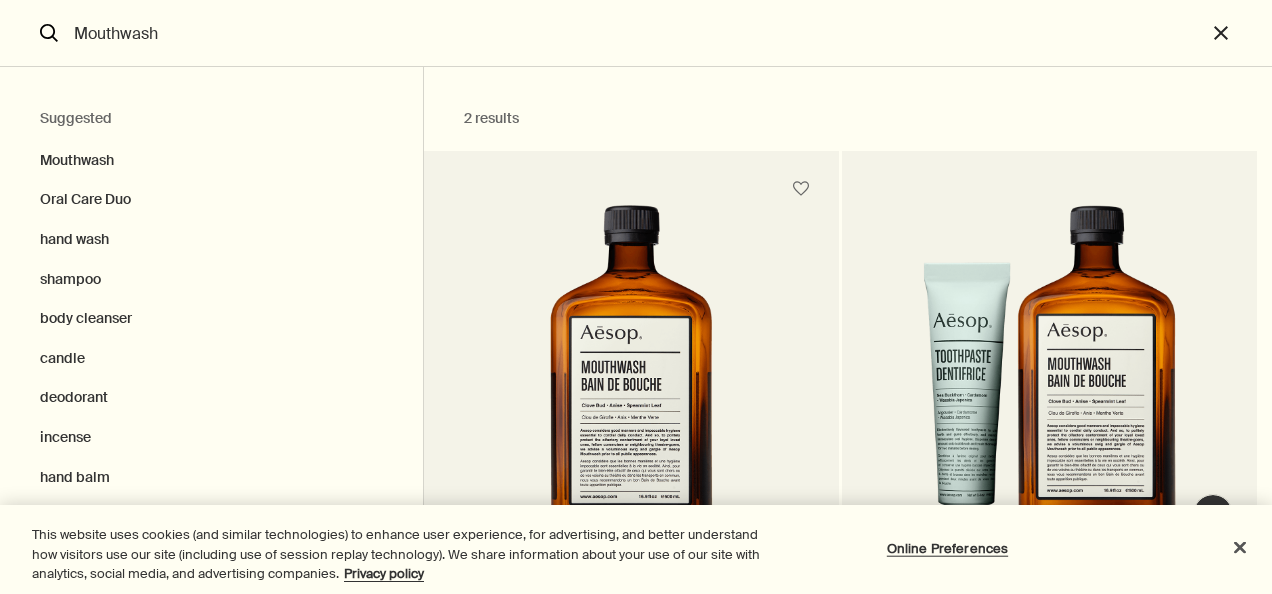 scroll, scrollTop: 327, scrollLeft: 0, axis: vertical 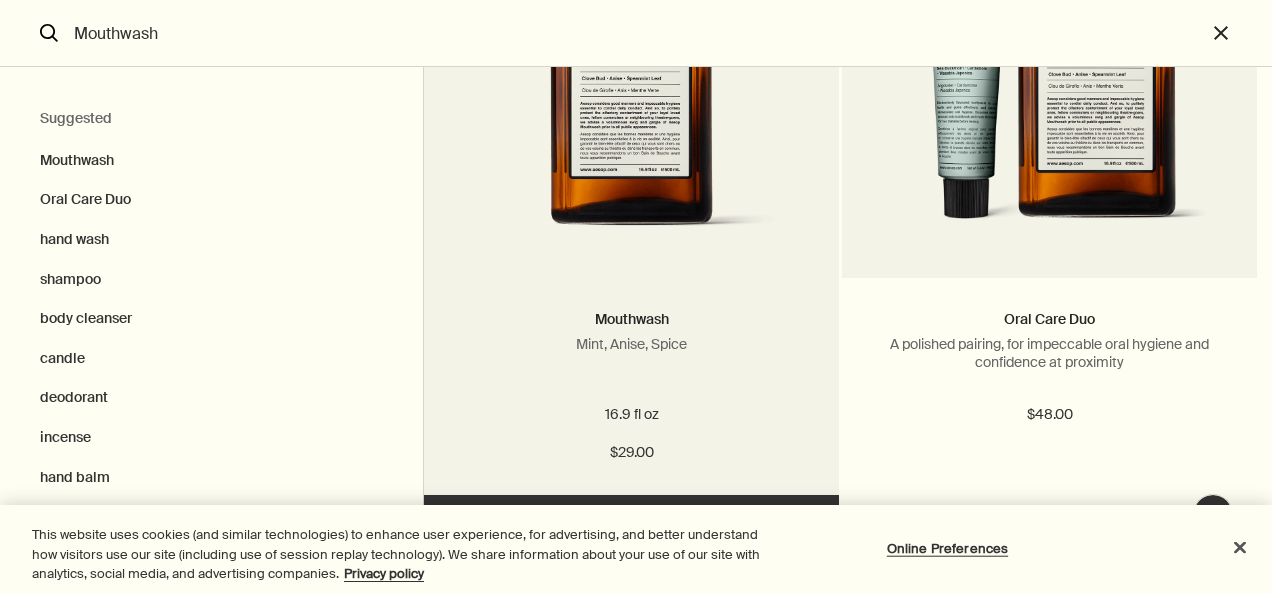 click at bounding box center [631, 63] 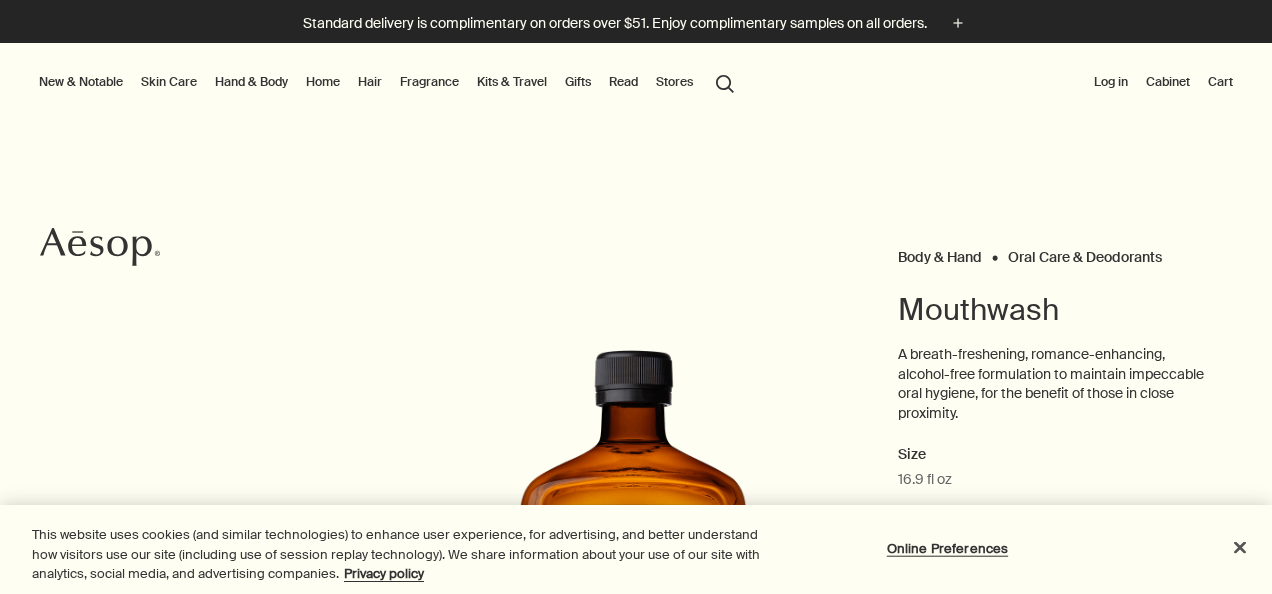 scroll, scrollTop: 0, scrollLeft: 0, axis: both 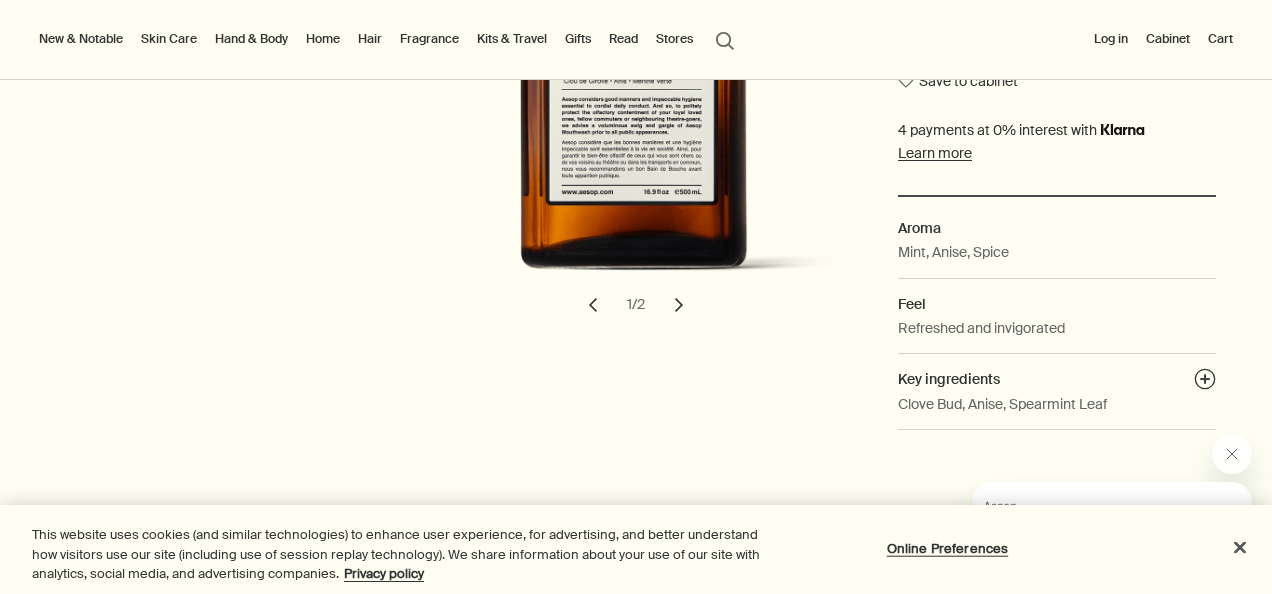 click on "chevron" at bounding box center (679, 305) 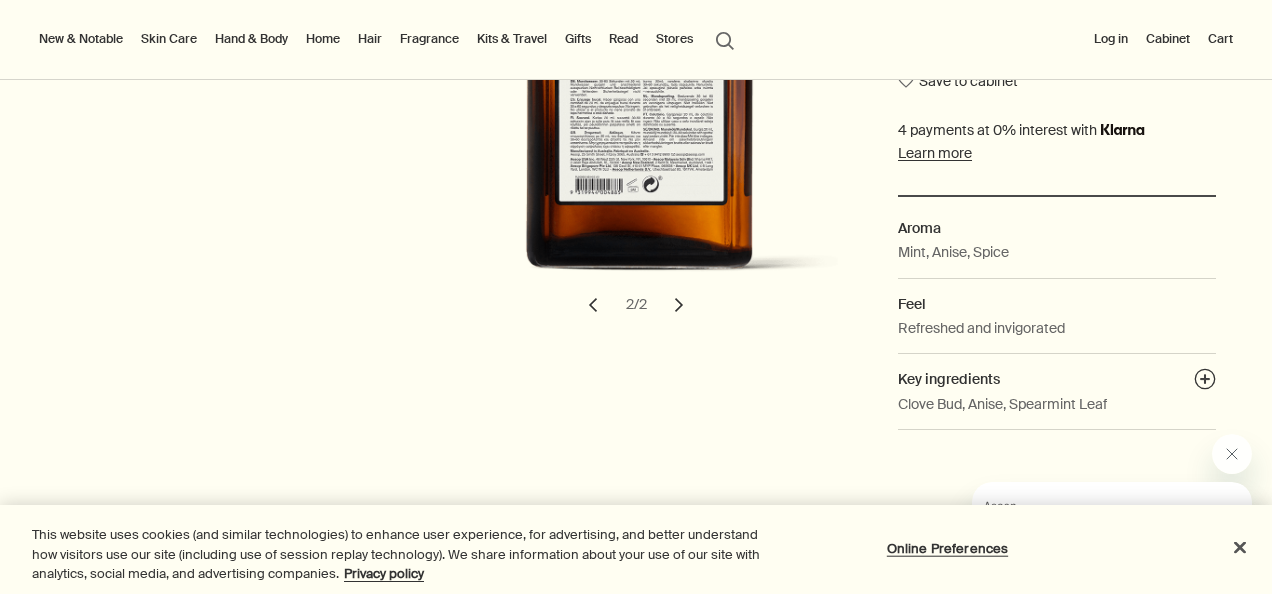 click on "chevron" at bounding box center (679, 305) 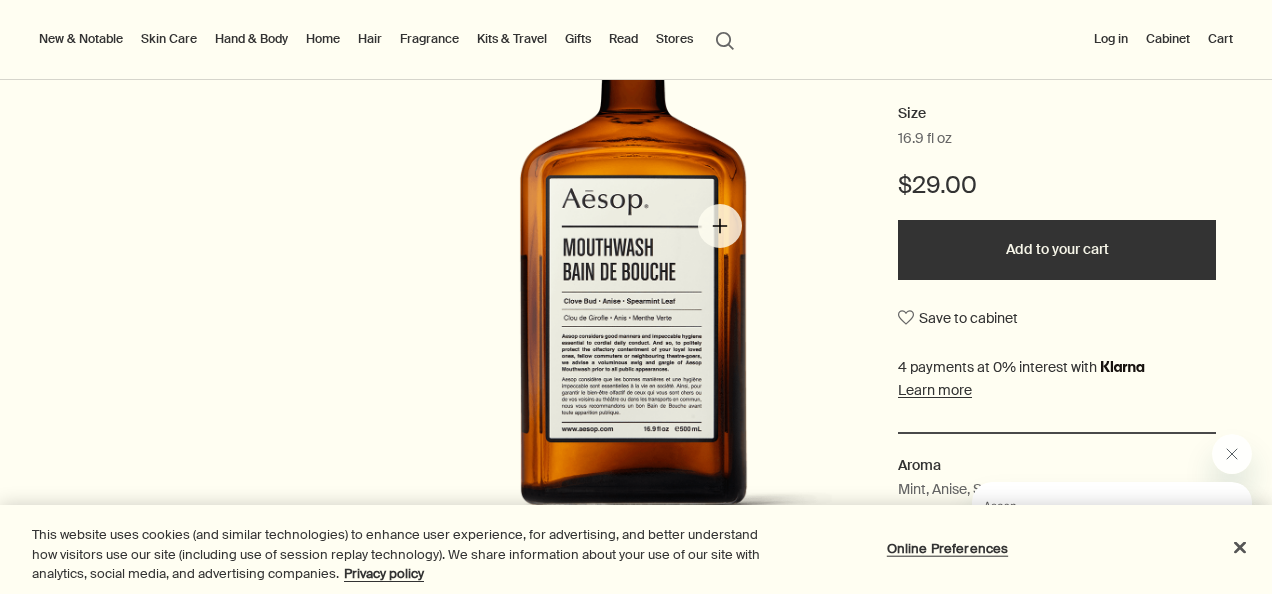 scroll, scrollTop: 340, scrollLeft: 0, axis: vertical 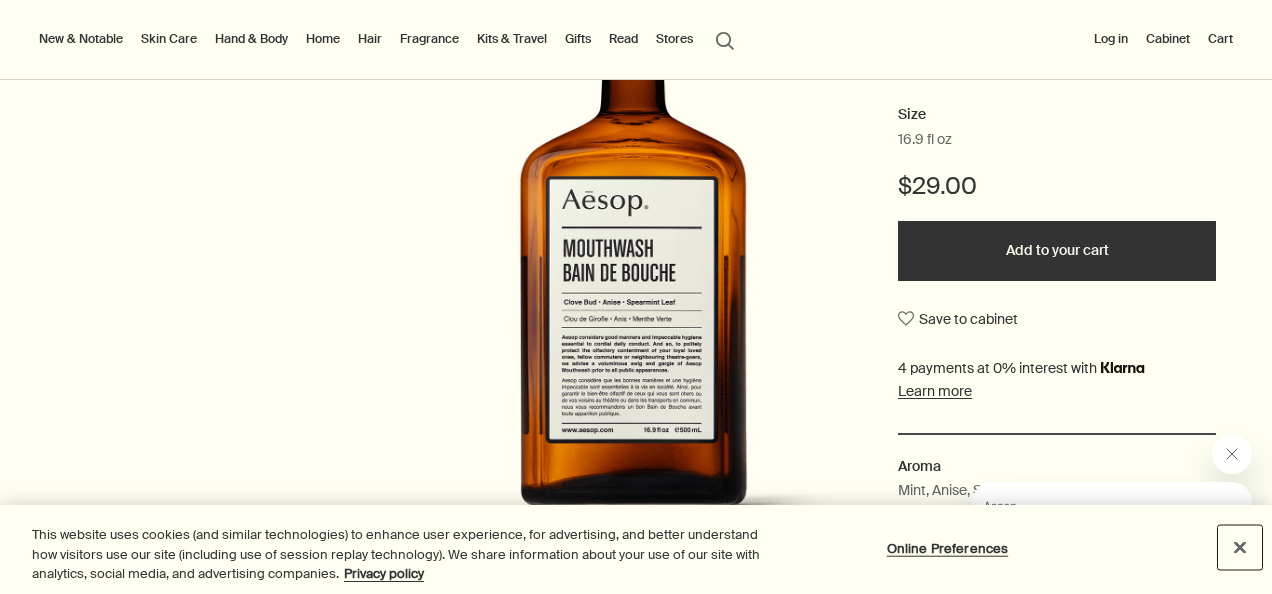 click at bounding box center (1240, 547) 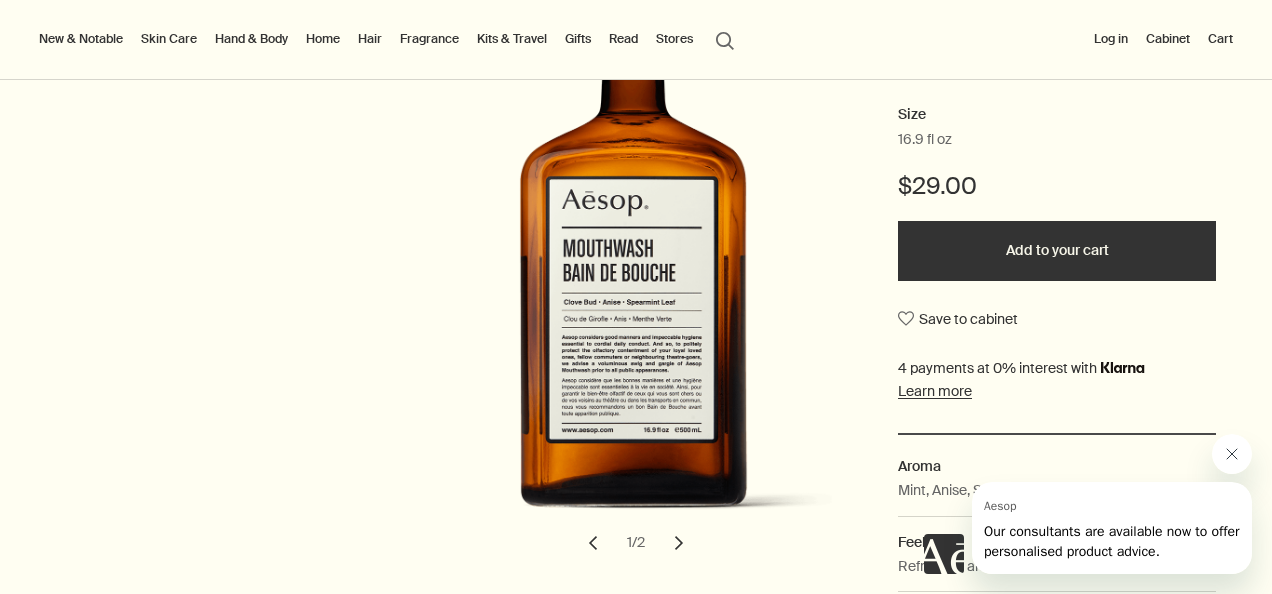 click at bounding box center (1232, 454) 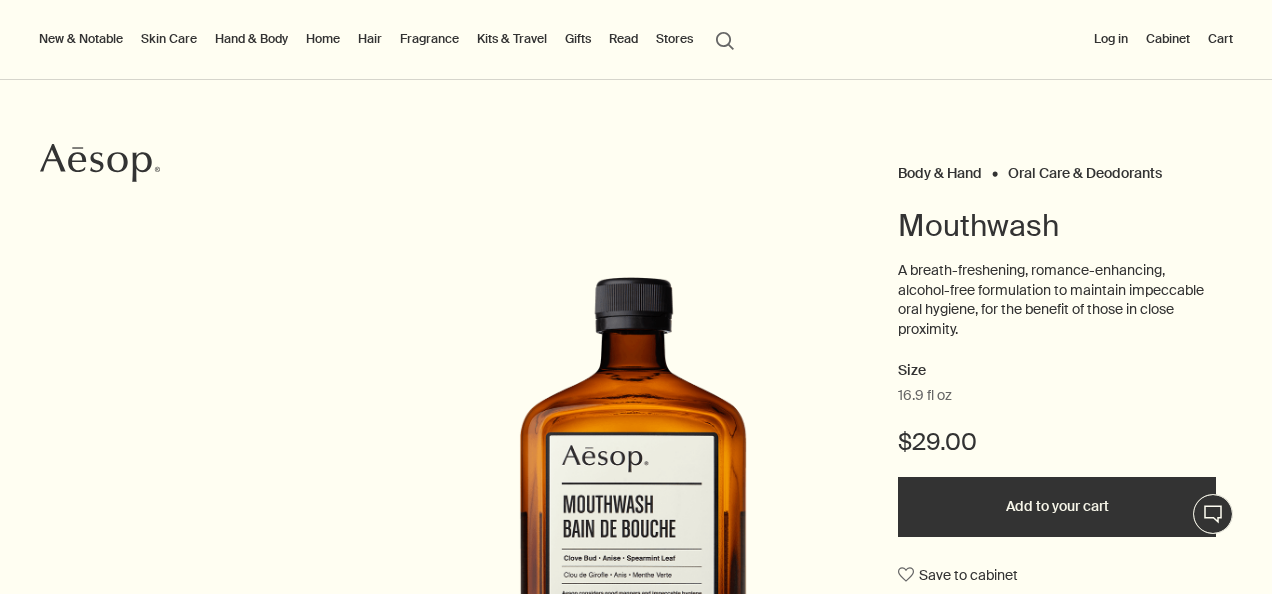scroll, scrollTop: 82, scrollLeft: 0, axis: vertical 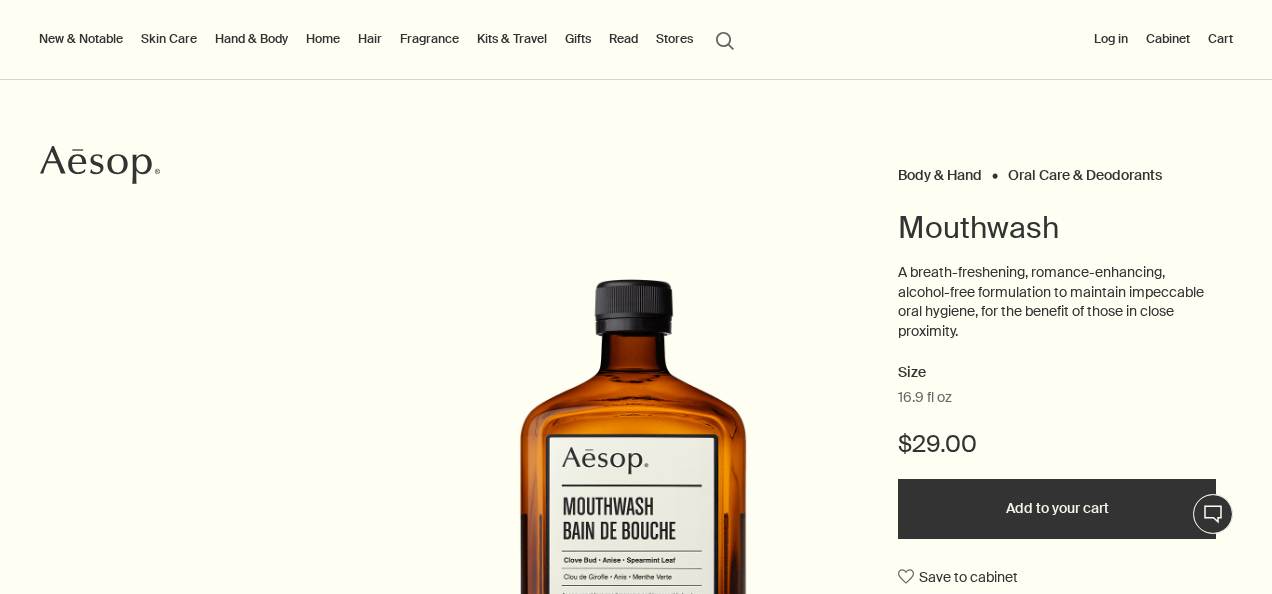 click on "Hand & Body" at bounding box center [251, 39] 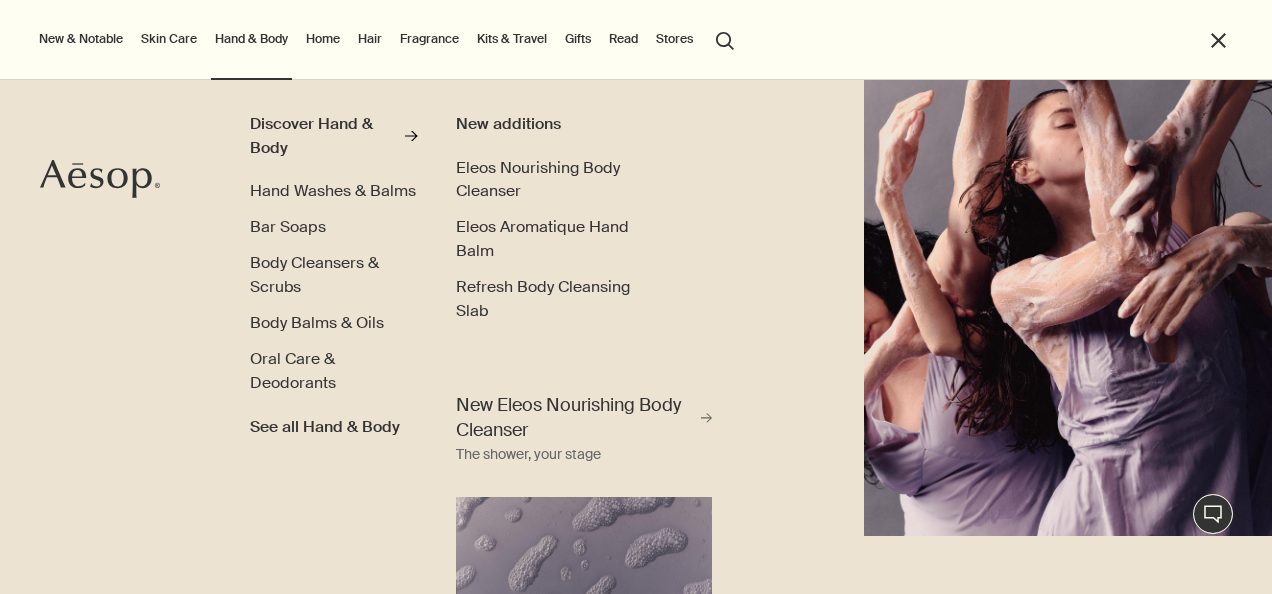 scroll, scrollTop: 0, scrollLeft: 0, axis: both 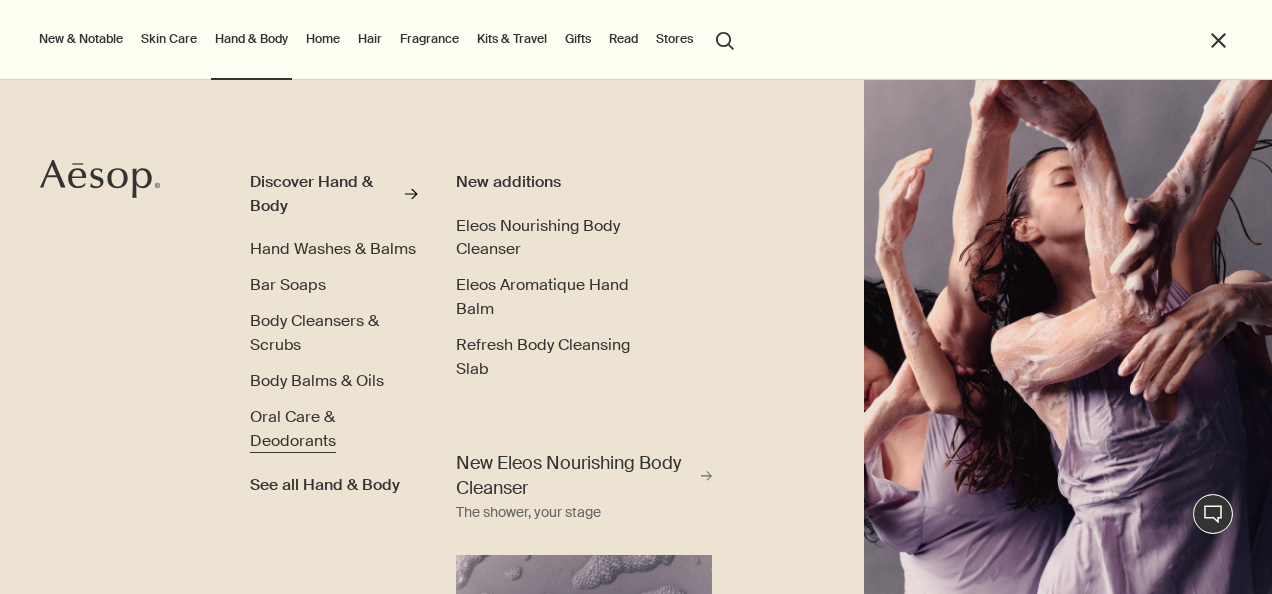 click on "Oral Care & Deodorants" at bounding box center [293, 428] 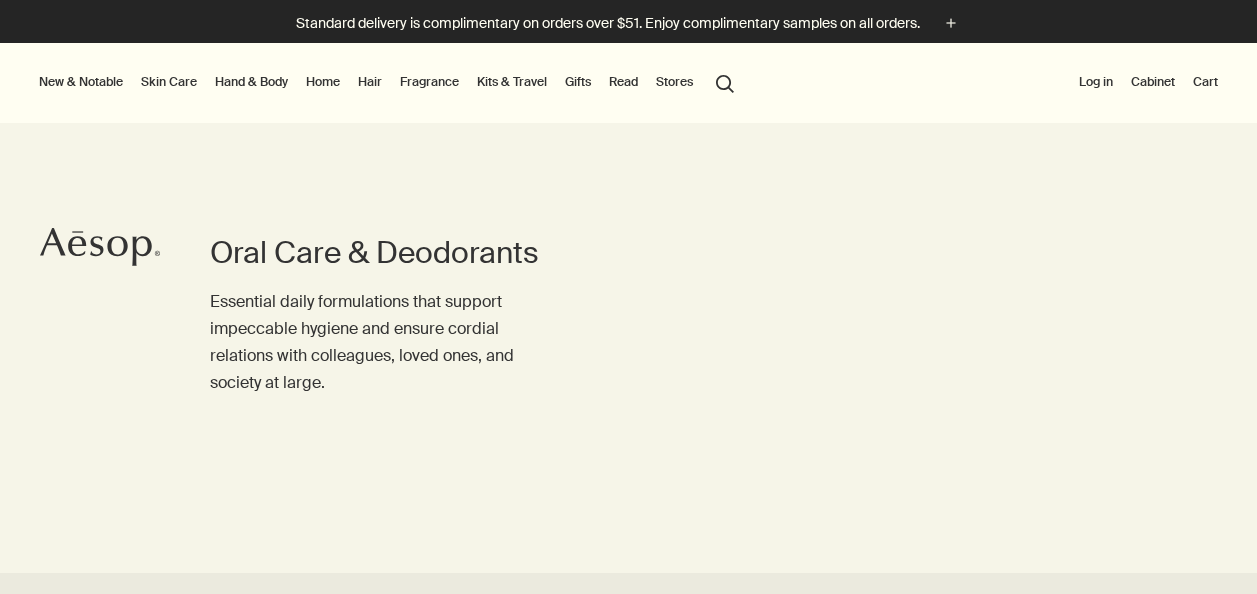 scroll, scrollTop: 0, scrollLeft: 0, axis: both 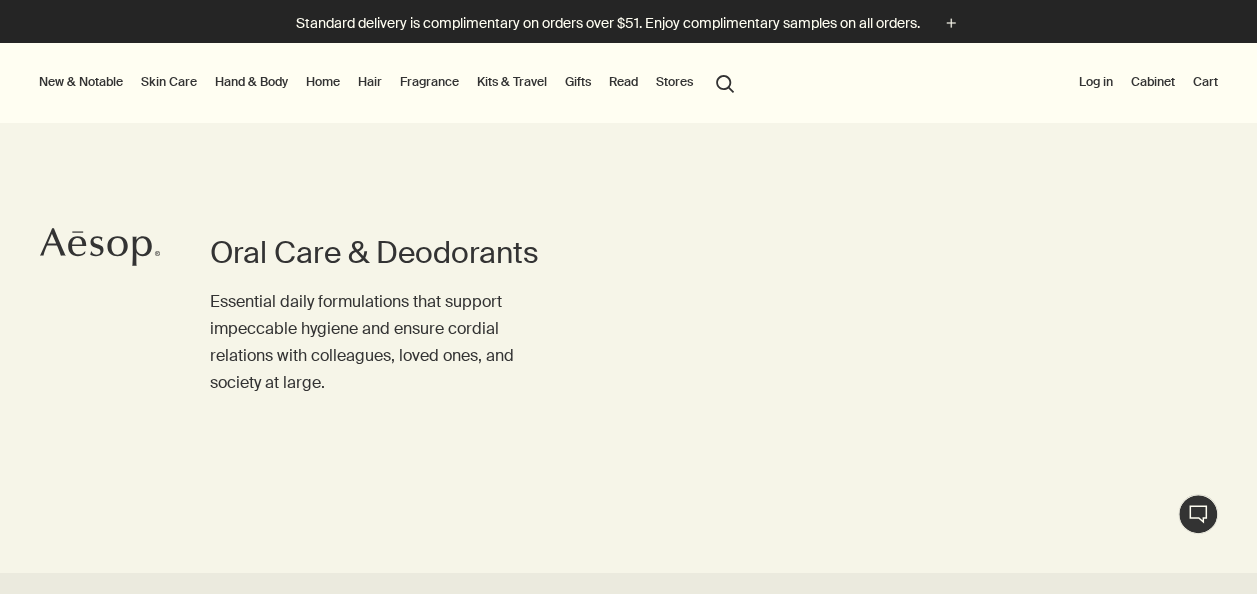 click on "Hair" at bounding box center [370, 82] 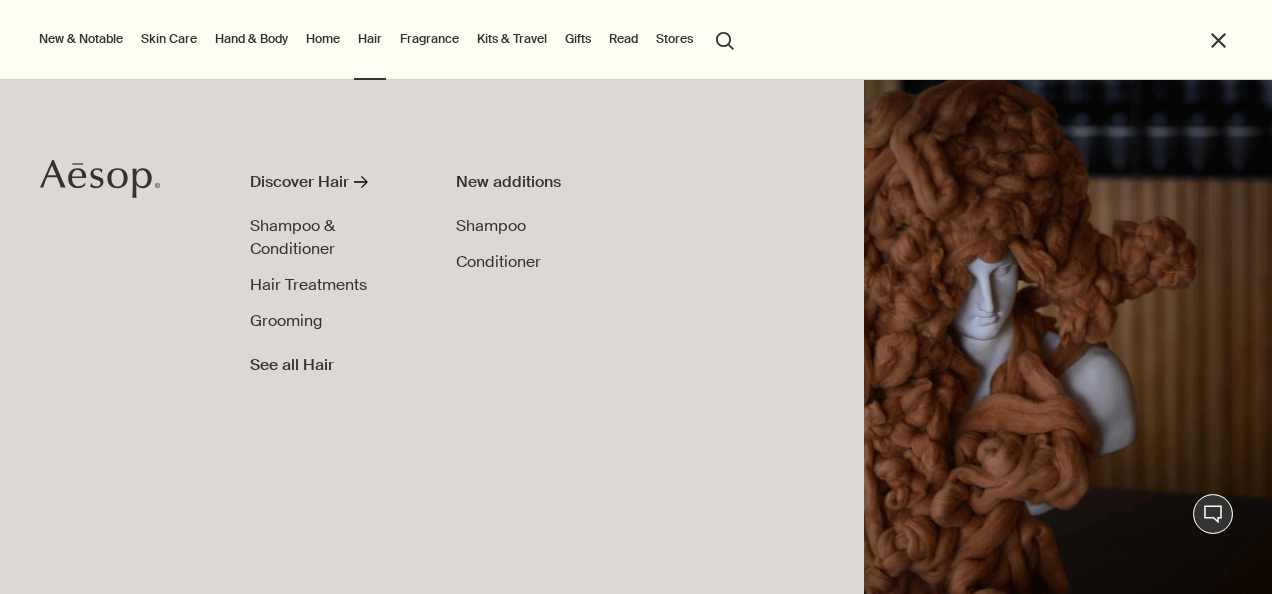 click on "Skin Care" at bounding box center [169, 39] 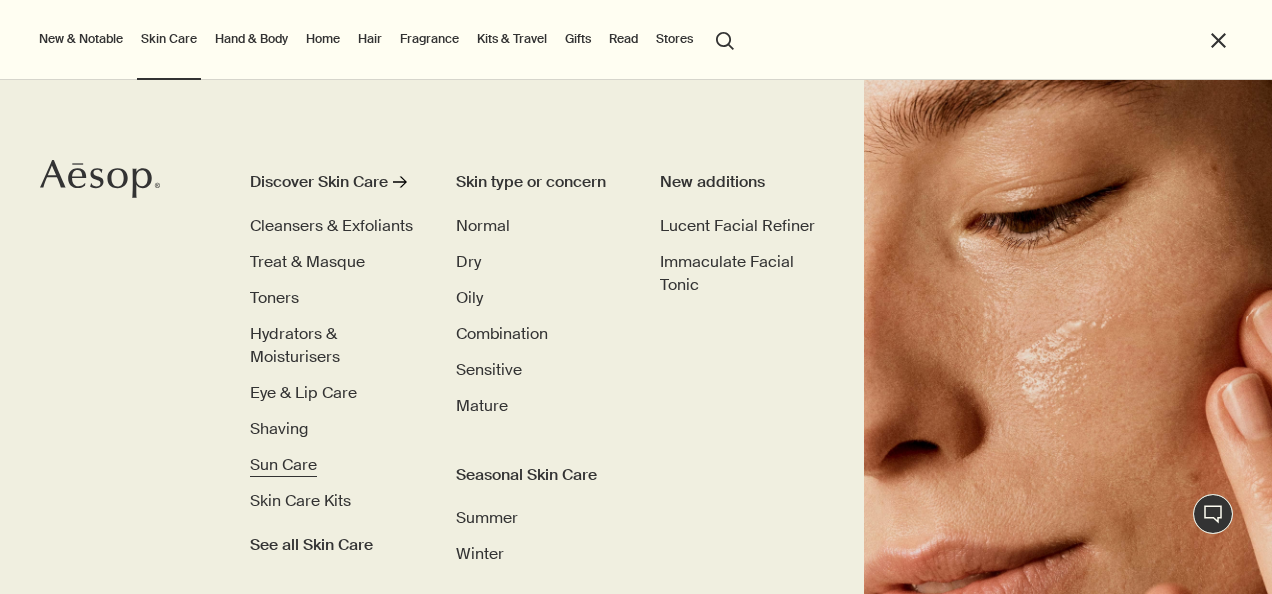click on "Sun Care" at bounding box center [283, 464] 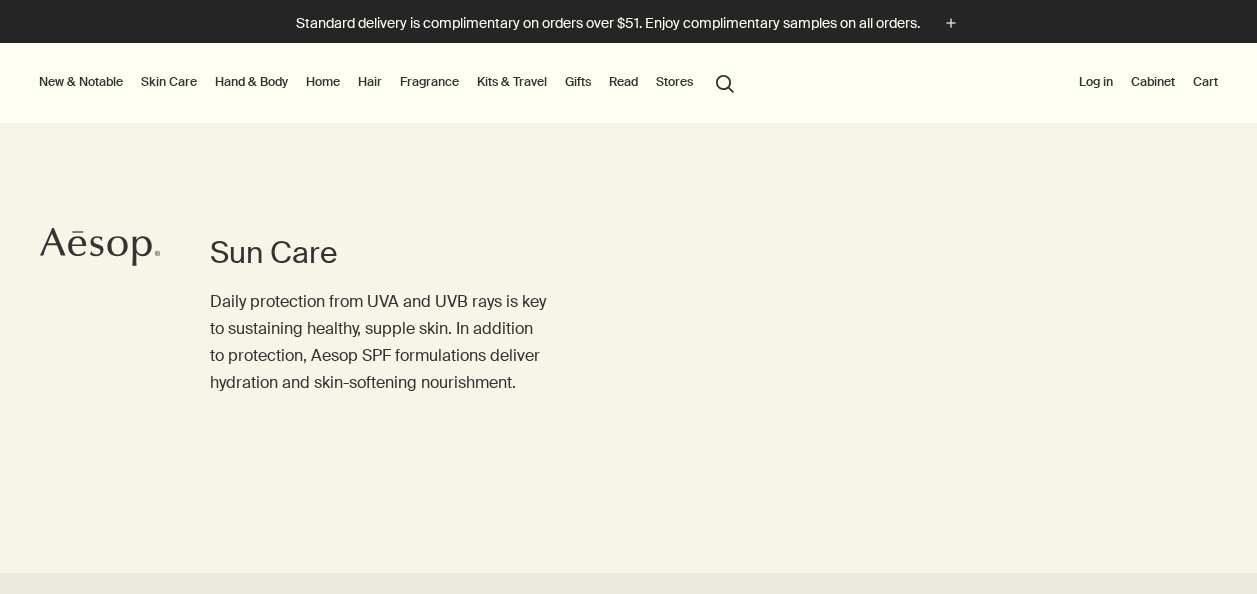 scroll, scrollTop: 0, scrollLeft: 0, axis: both 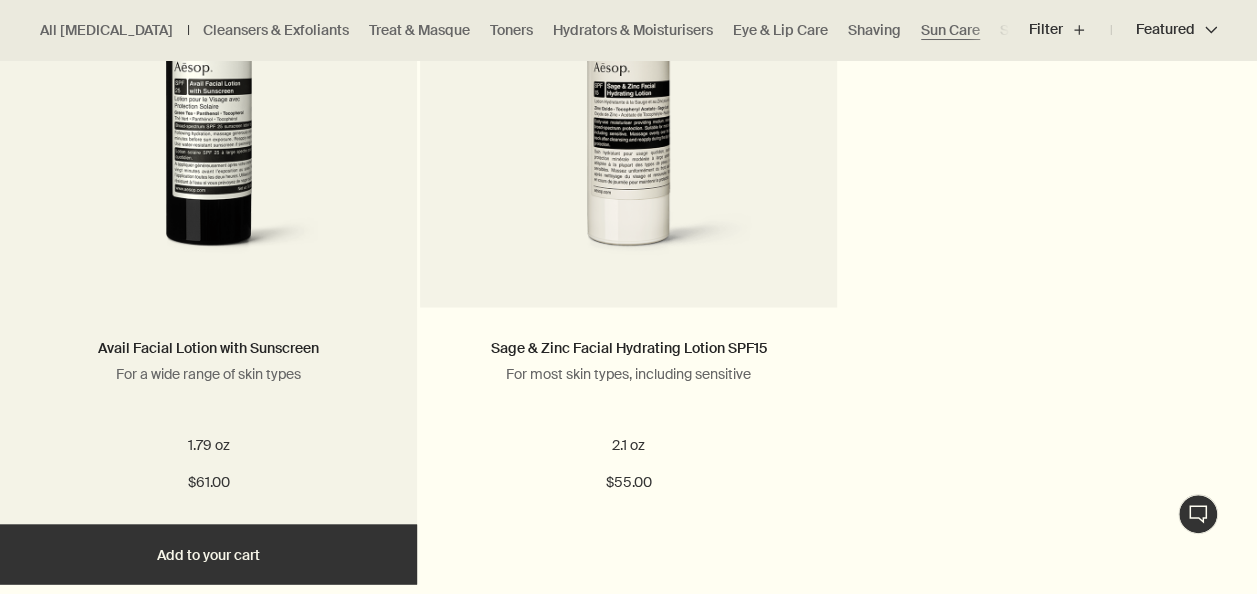 click on "For a wide range of skin types" at bounding box center (208, 373) 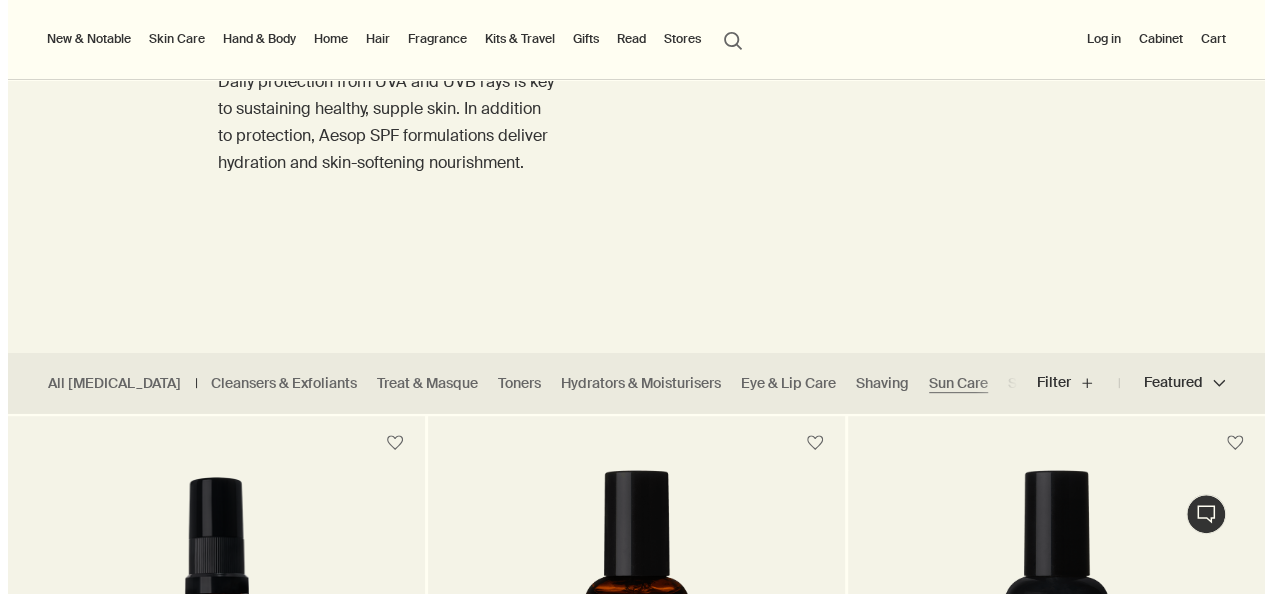 scroll, scrollTop: 0, scrollLeft: 0, axis: both 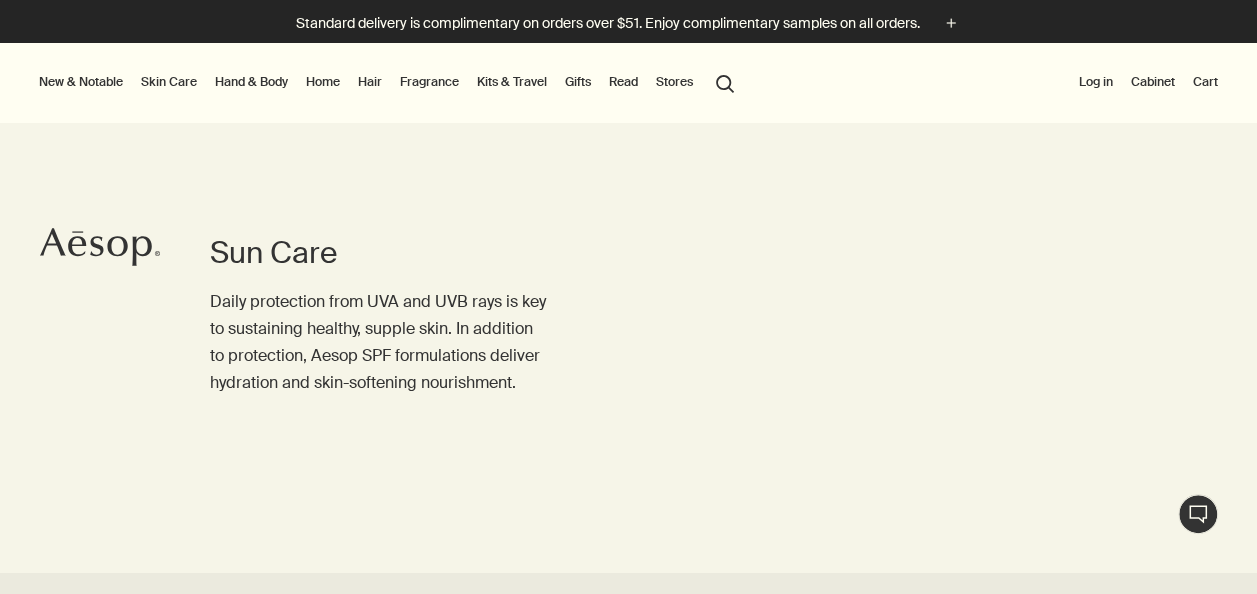 click on "New & Notable" at bounding box center [81, 82] 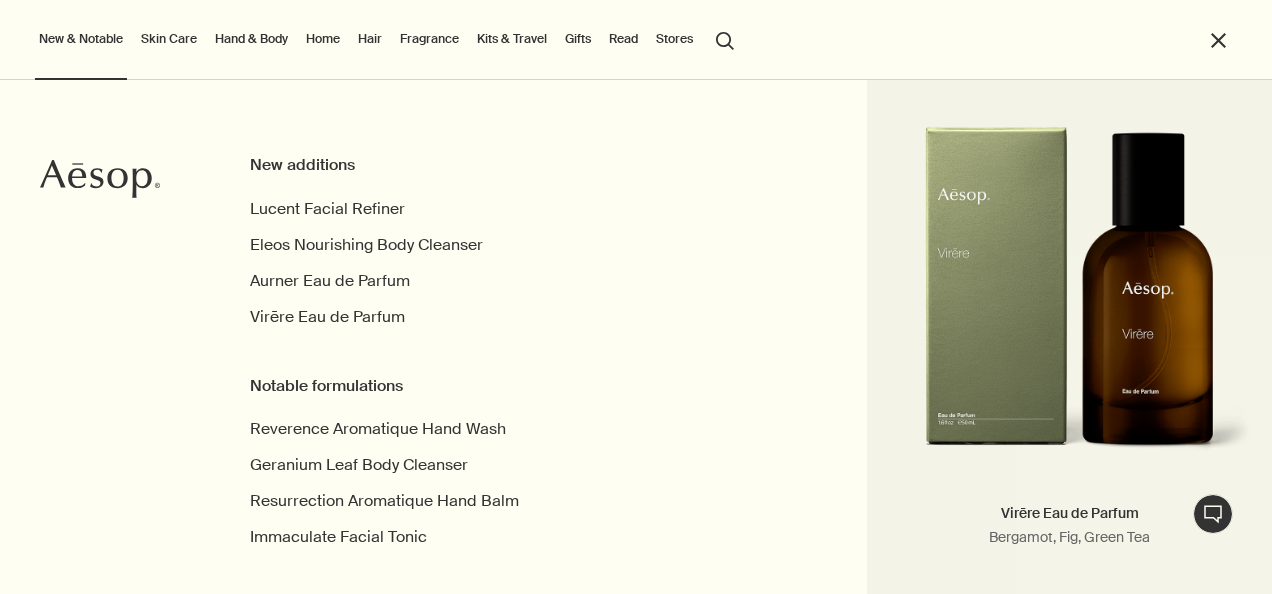 scroll, scrollTop: 0, scrollLeft: 0, axis: both 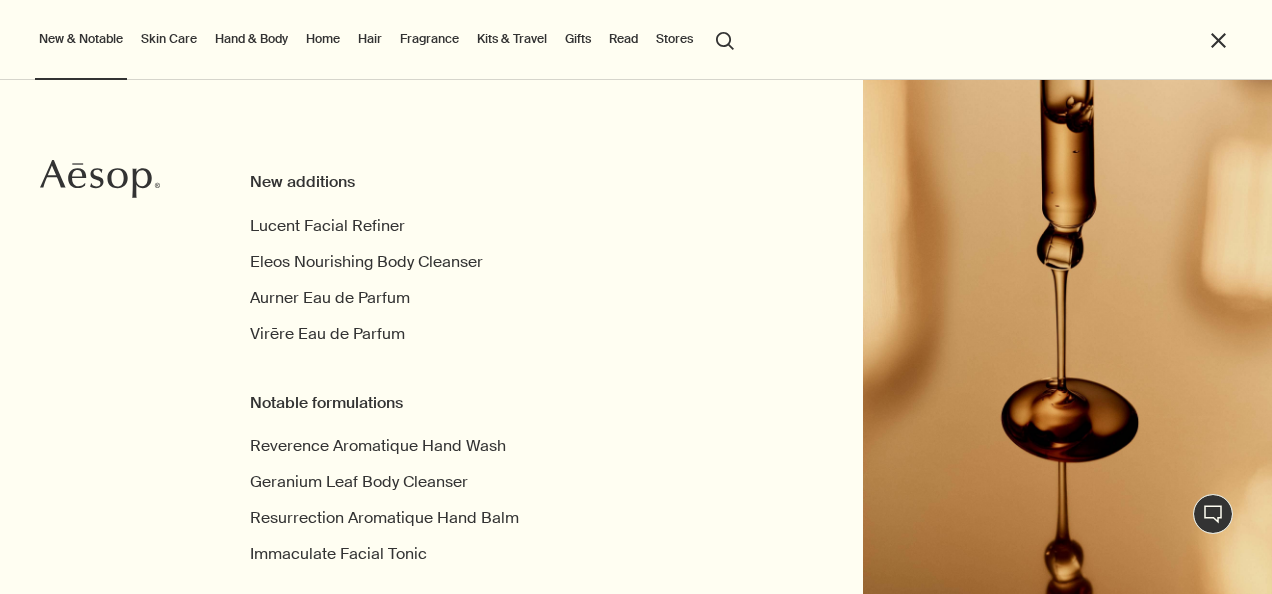 click on "Hand & Body" at bounding box center [251, 39] 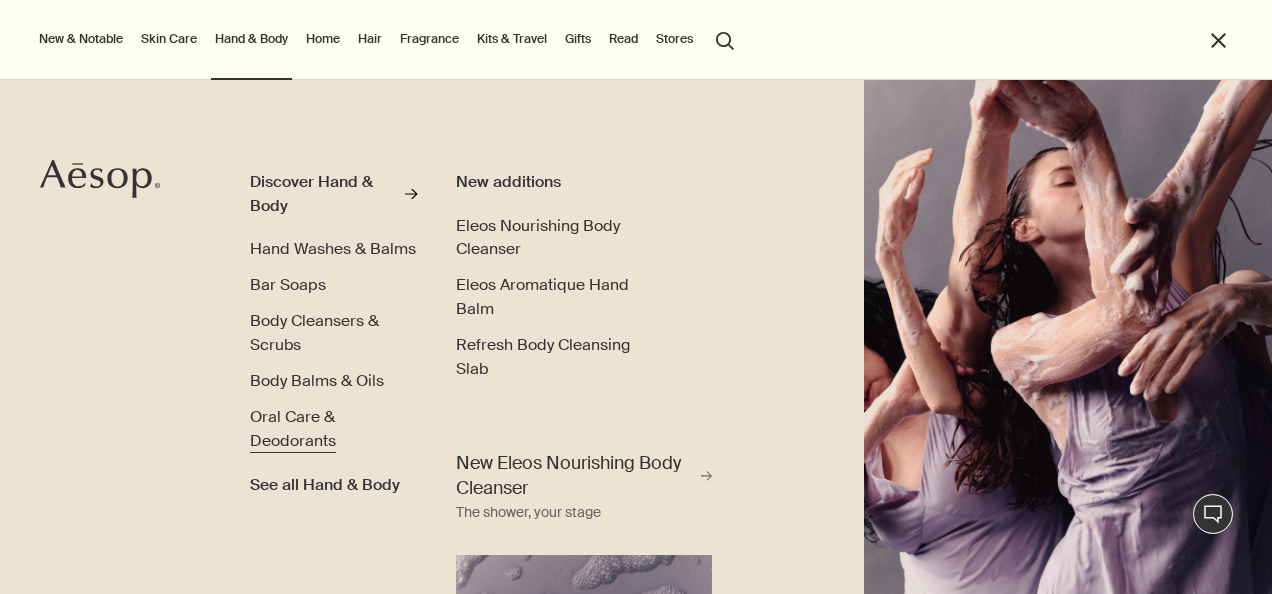 click on "Oral Care & Deodorants" at bounding box center [333, 428] 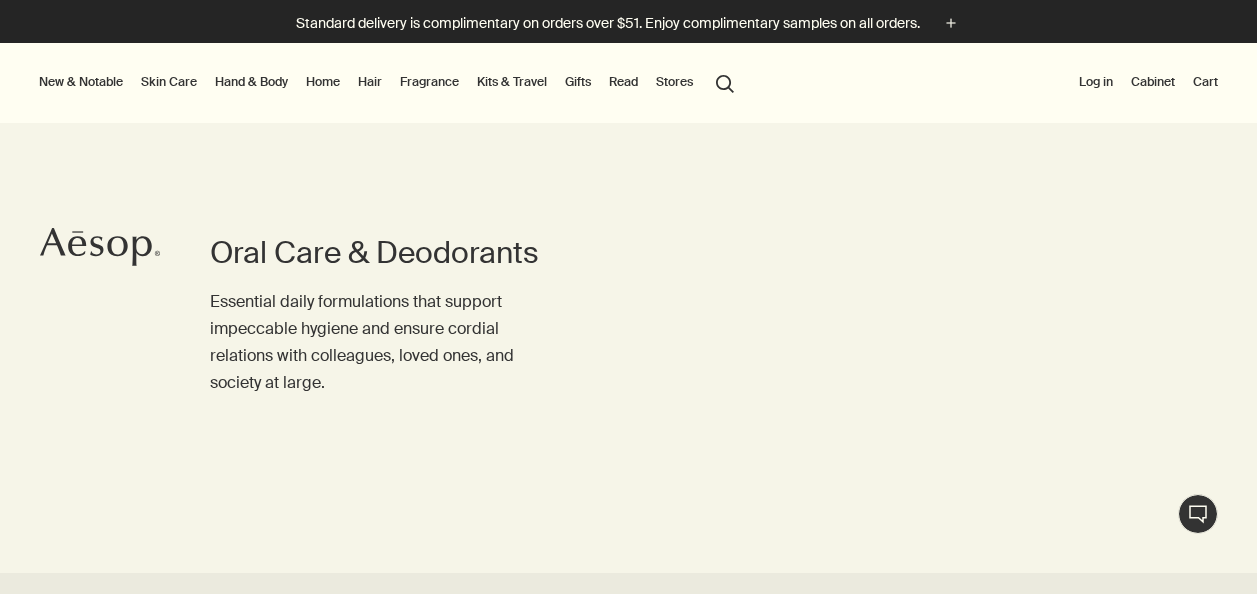 scroll, scrollTop: 0, scrollLeft: 0, axis: both 